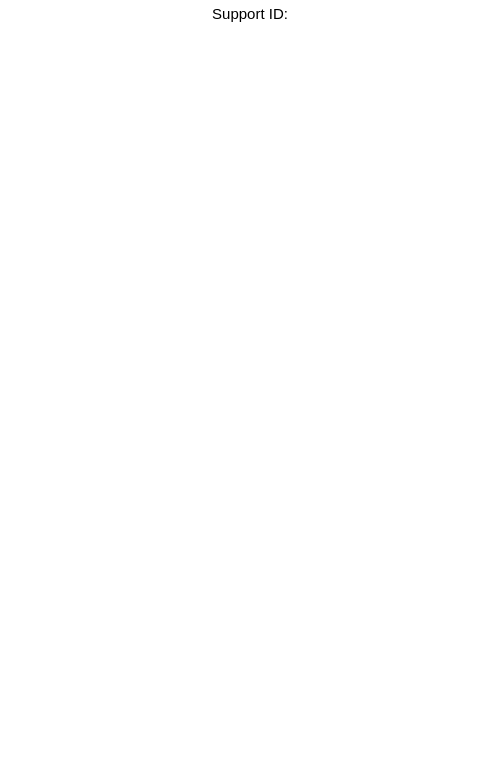 scroll, scrollTop: 0, scrollLeft: 0, axis: both 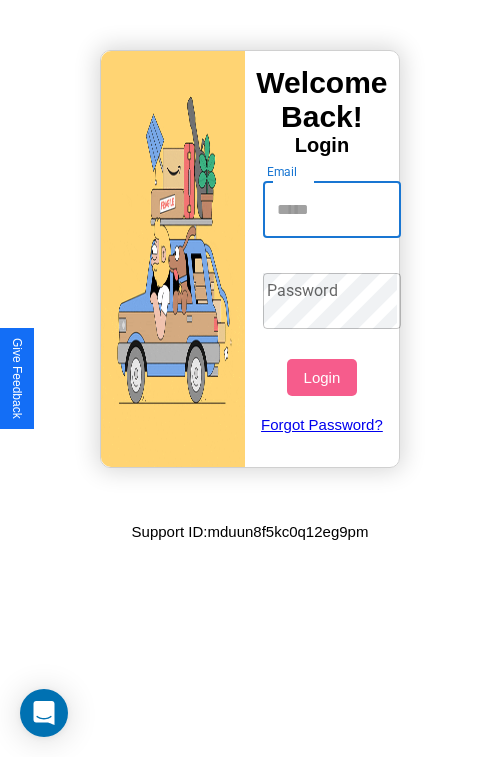 click on "Email" at bounding box center [332, 210] 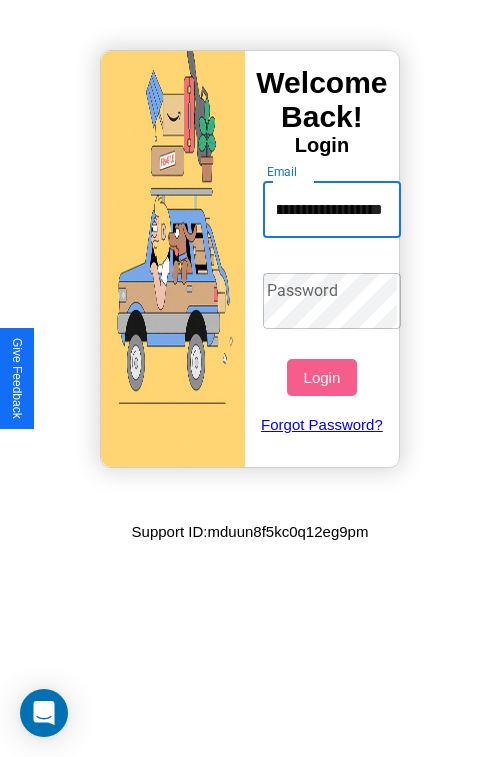 scroll, scrollTop: 0, scrollLeft: 95, axis: horizontal 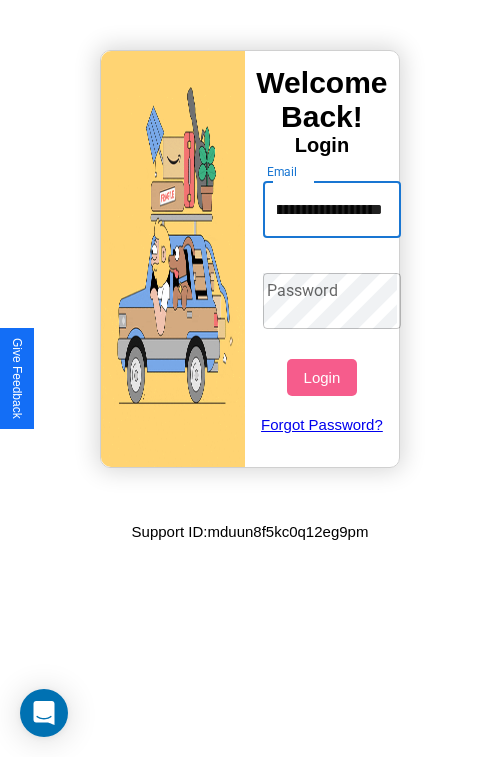 type on "**********" 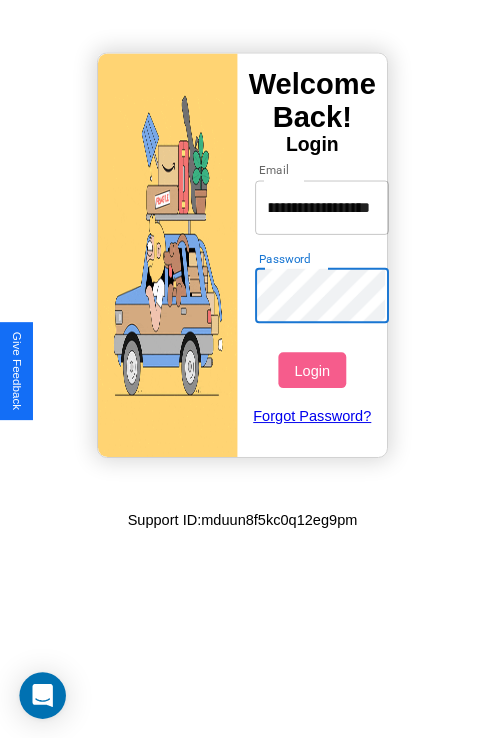 scroll, scrollTop: 0, scrollLeft: 0, axis: both 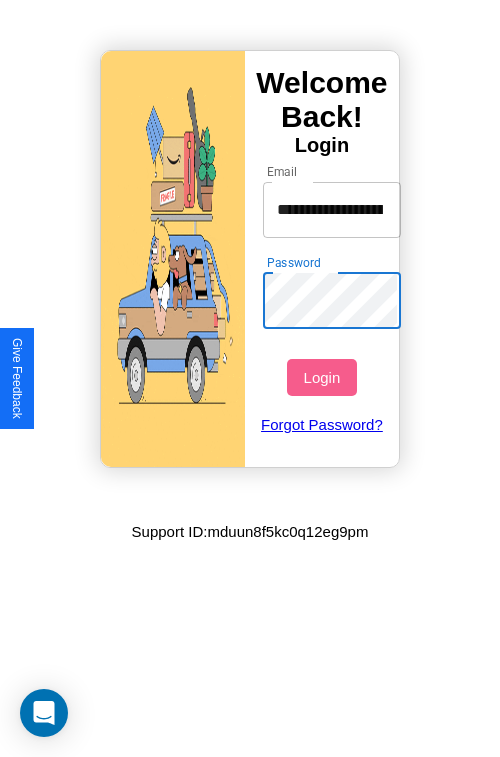 click on "Login" at bounding box center [321, 377] 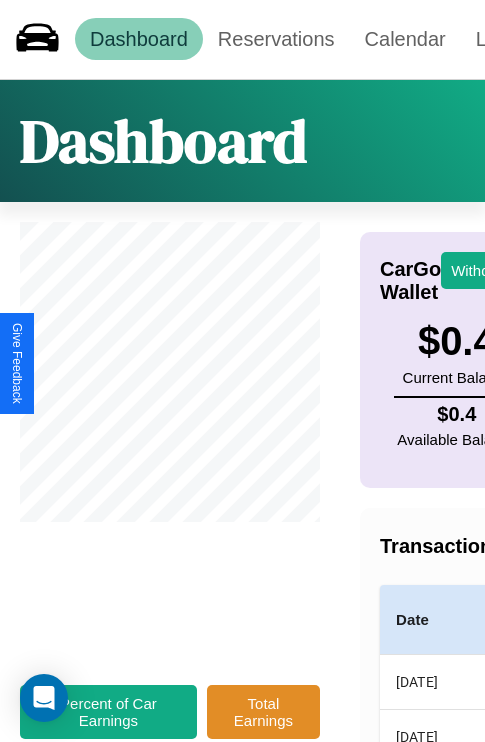 scroll, scrollTop: 0, scrollLeft: 148, axis: horizontal 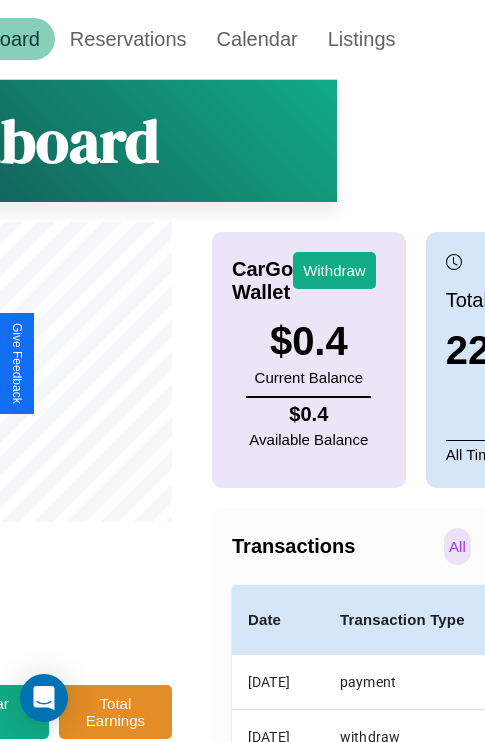 click on "Payments" at bounding box center (519, 546) 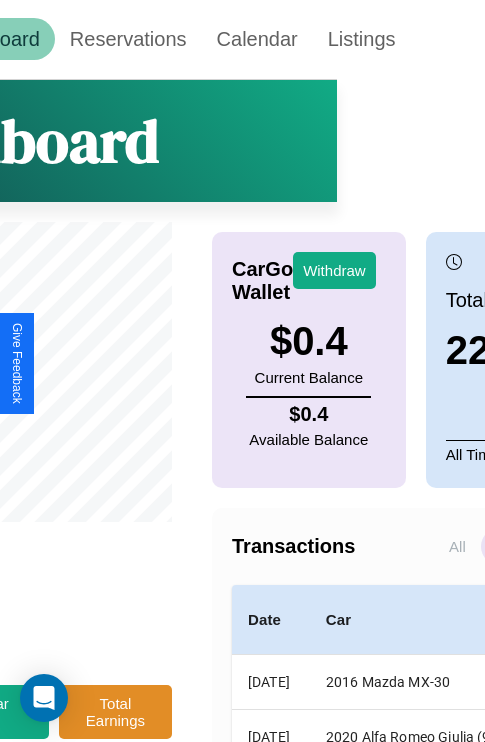 click on "Payments" at bounding box center (519, 546) 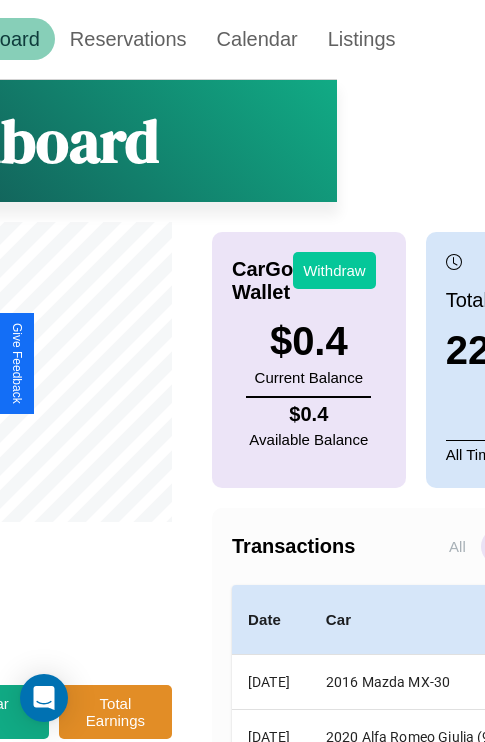 click on "Withdraw" at bounding box center (334, 270) 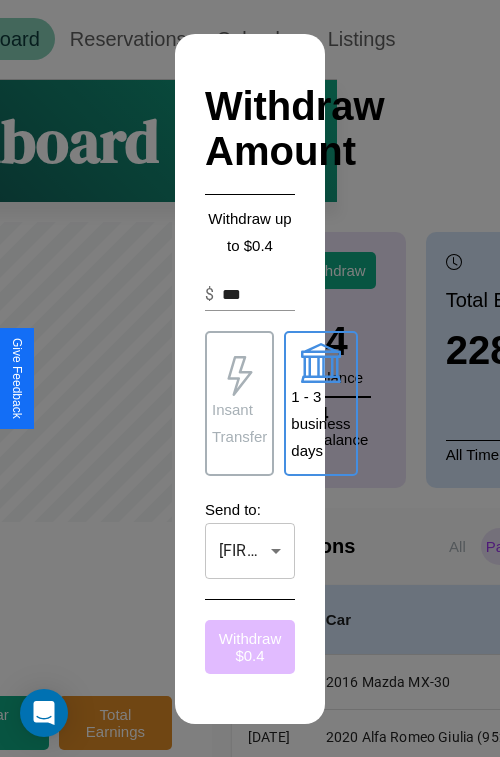 click on "Withdraw $ 0.4" at bounding box center [250, 647] 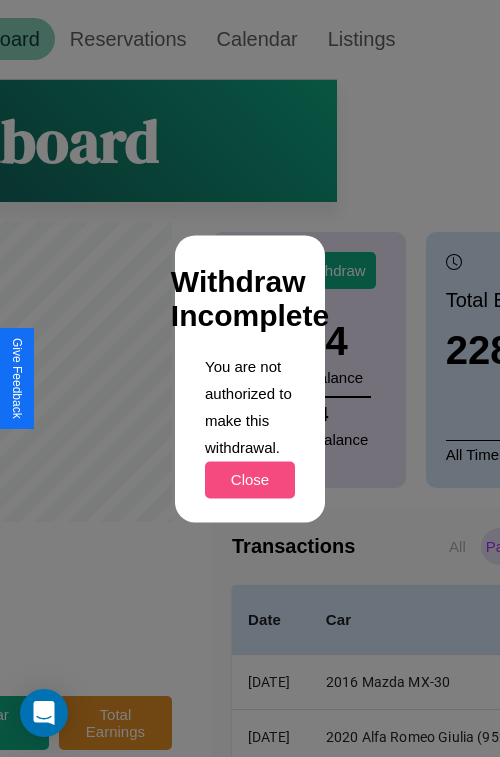 click on "Close" at bounding box center (250, 479) 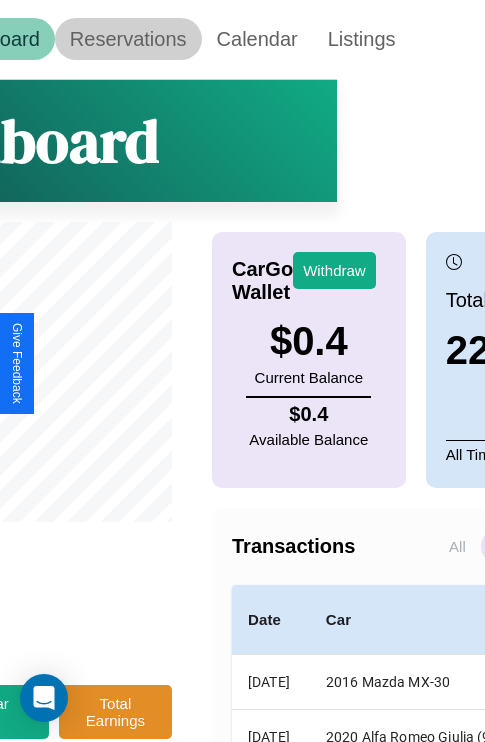 click on "Reservations" at bounding box center (128, 39) 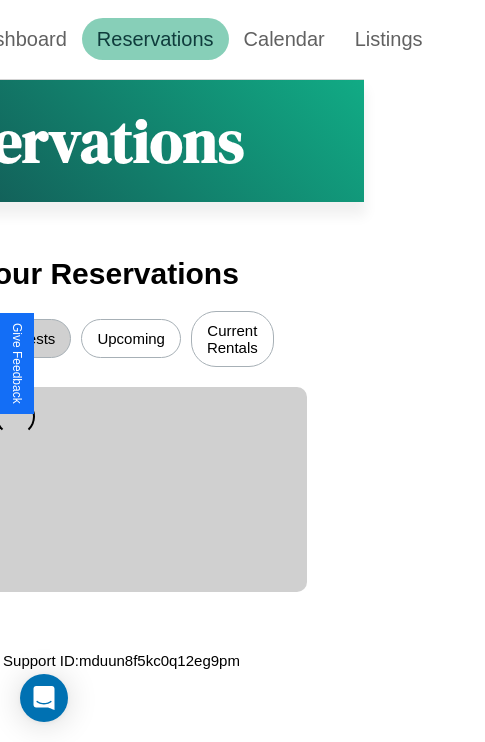 scroll, scrollTop: 0, scrollLeft: 0, axis: both 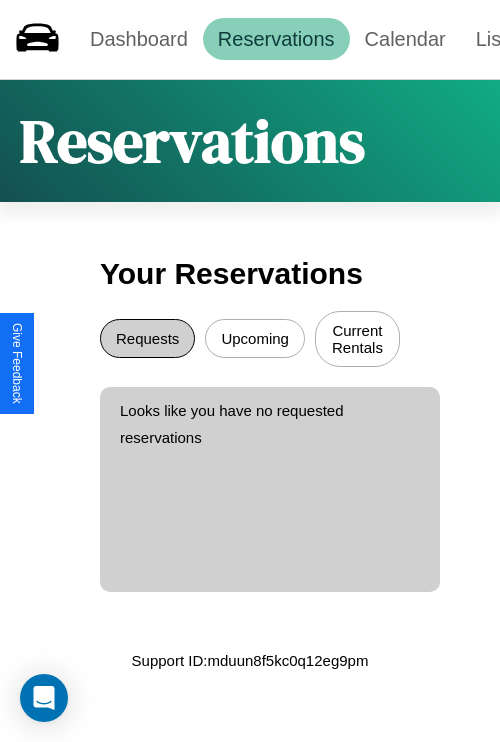 click on "Requests" at bounding box center (147, 338) 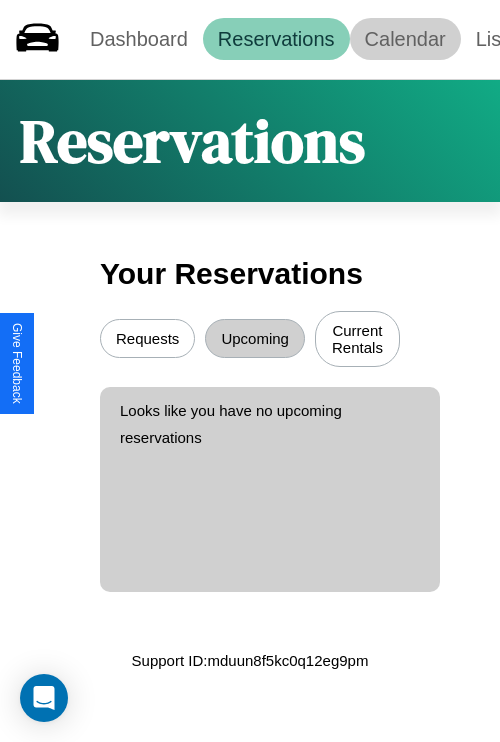 click on "Calendar" at bounding box center (405, 39) 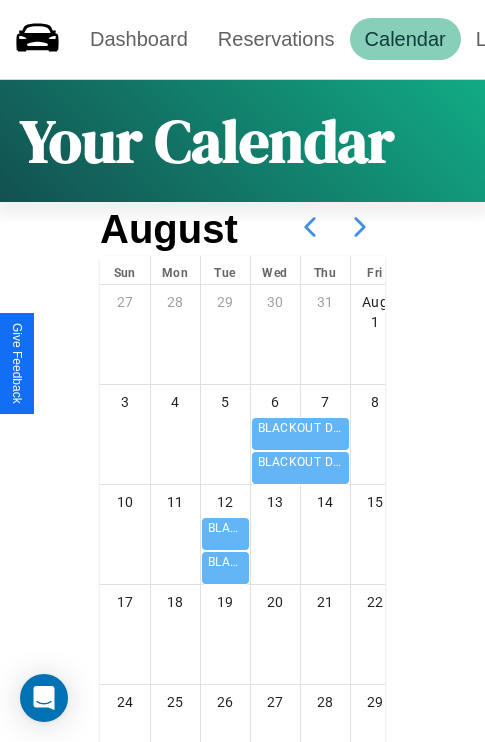 click 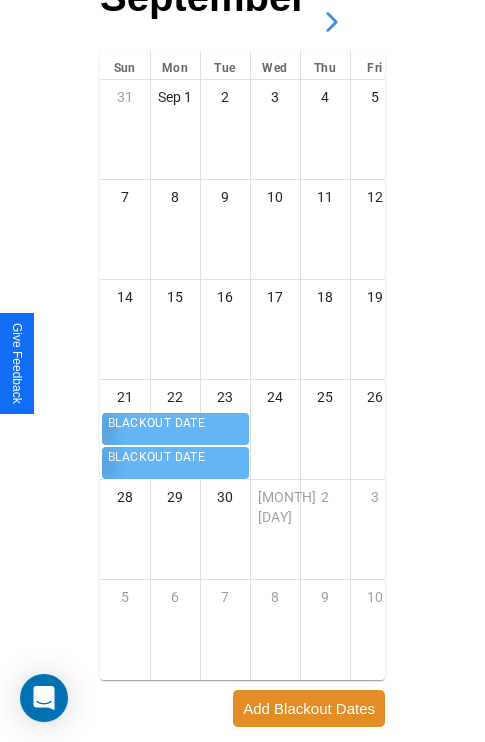 scroll, scrollTop: 296, scrollLeft: 0, axis: vertical 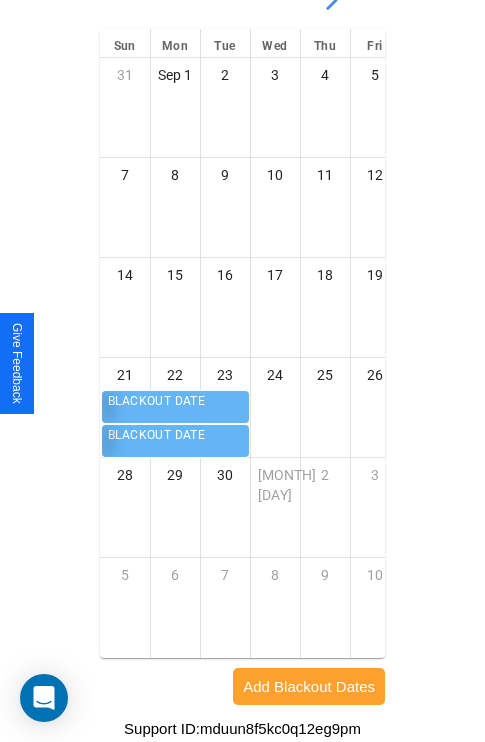 click on "Add Blackout Dates" at bounding box center (309, 686) 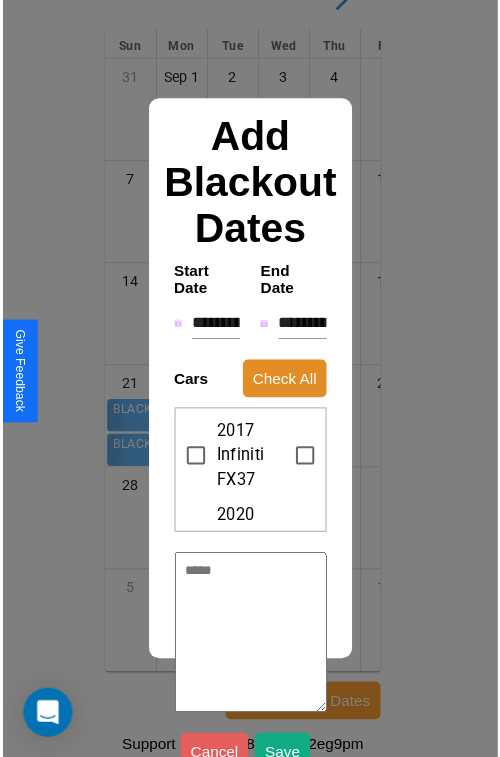 scroll, scrollTop: 281, scrollLeft: 0, axis: vertical 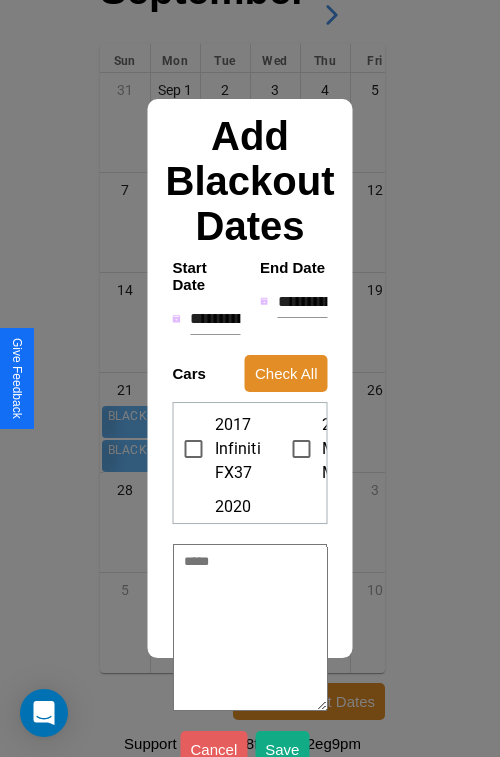 click on "**********" at bounding box center (215, 319) 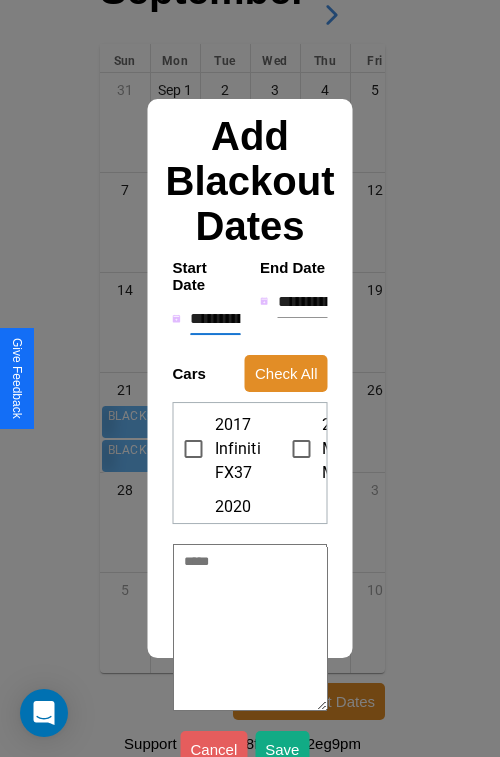 type on "********" 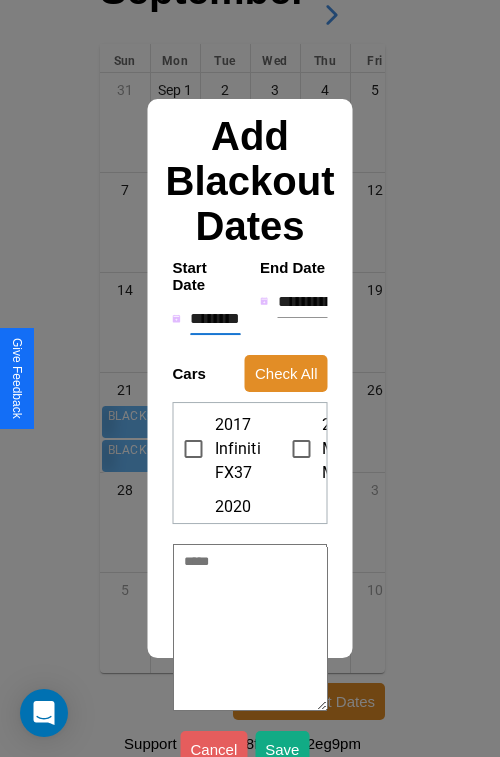type on "*" 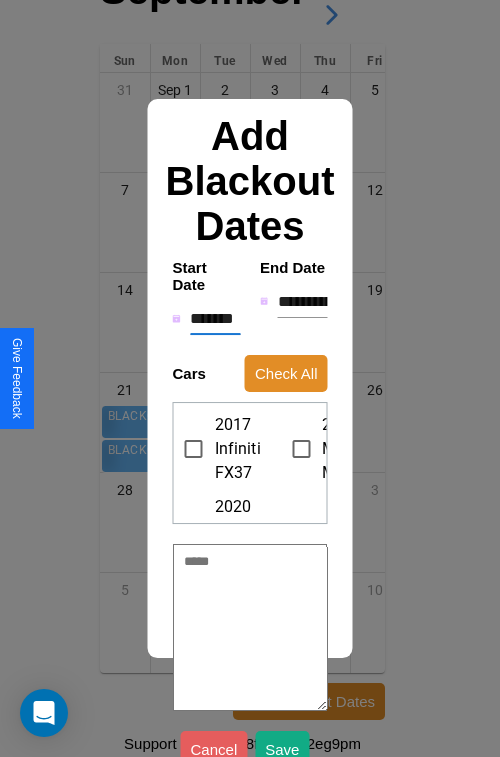 type on "*" 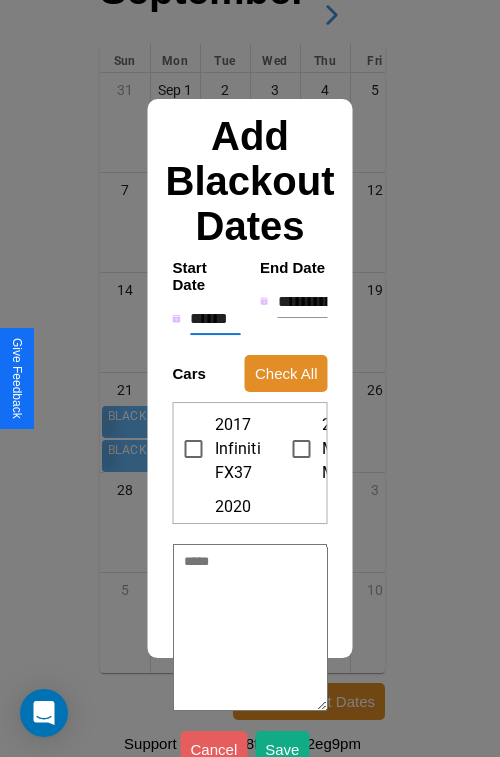 type on "*" 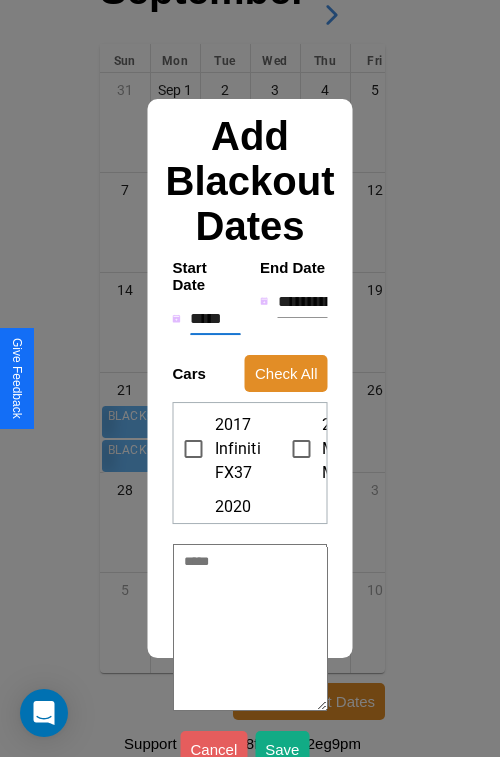 type on "*" 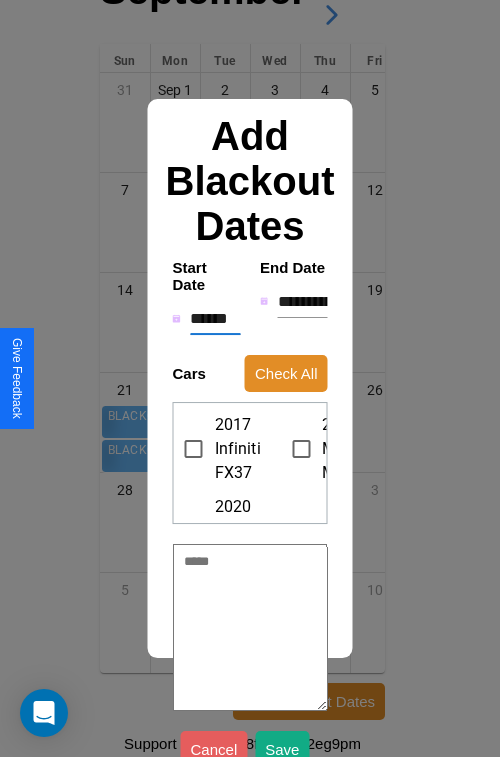type on "*" 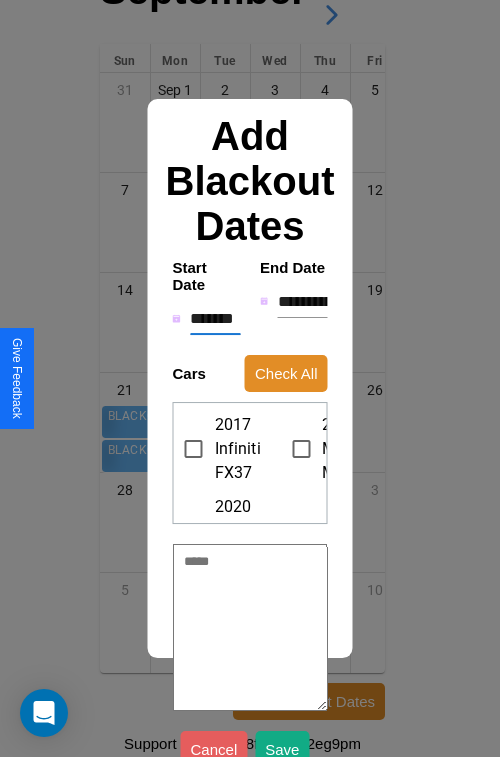 type on "*" 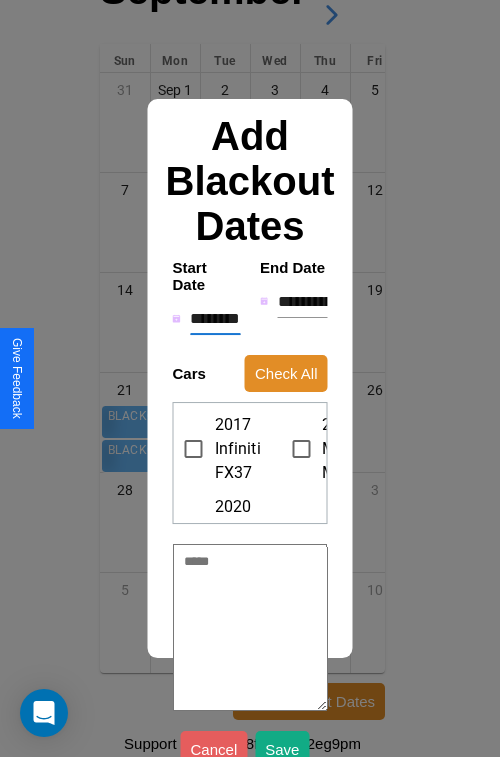 type on "*" 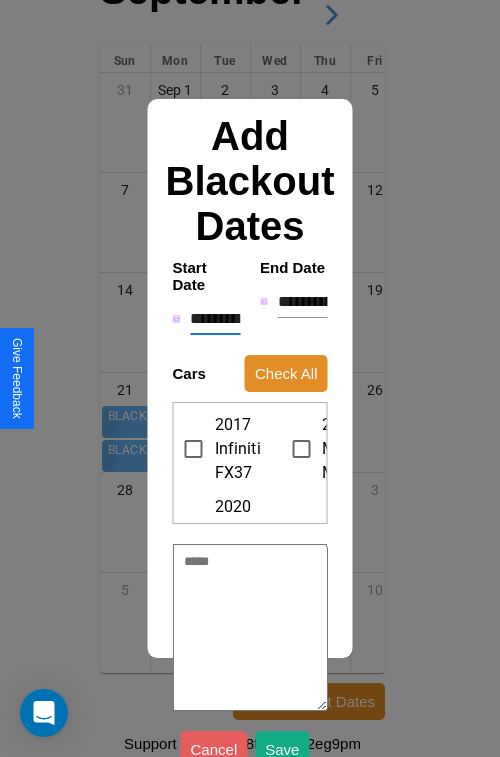 type on "*" 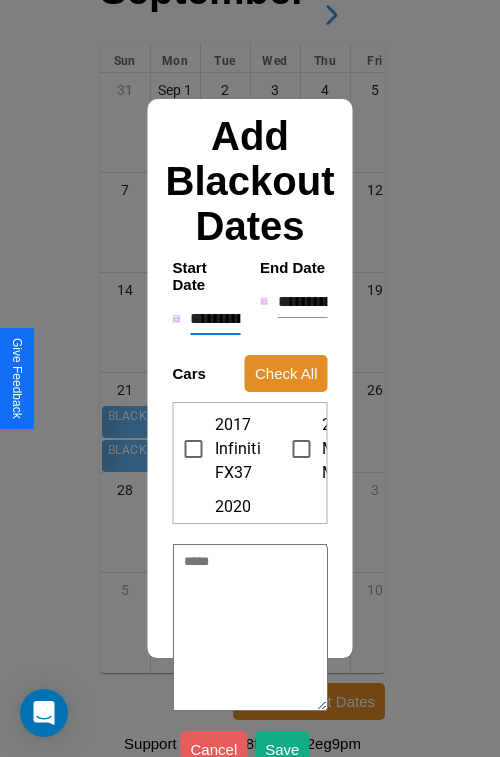 type on "*" 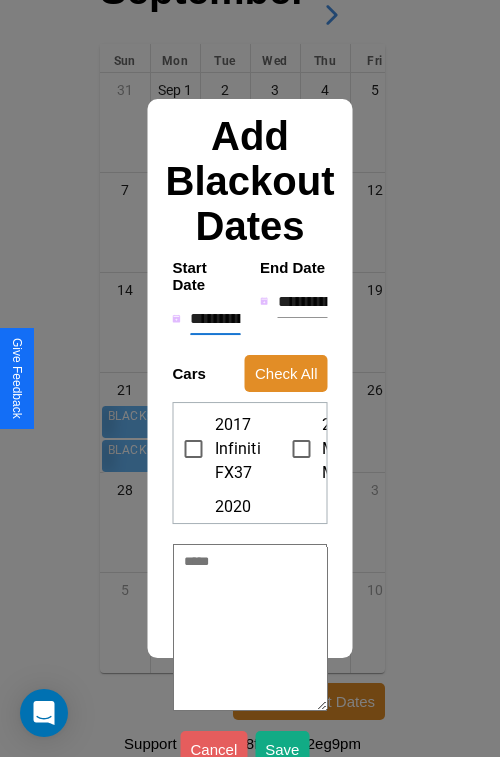 type on "*" 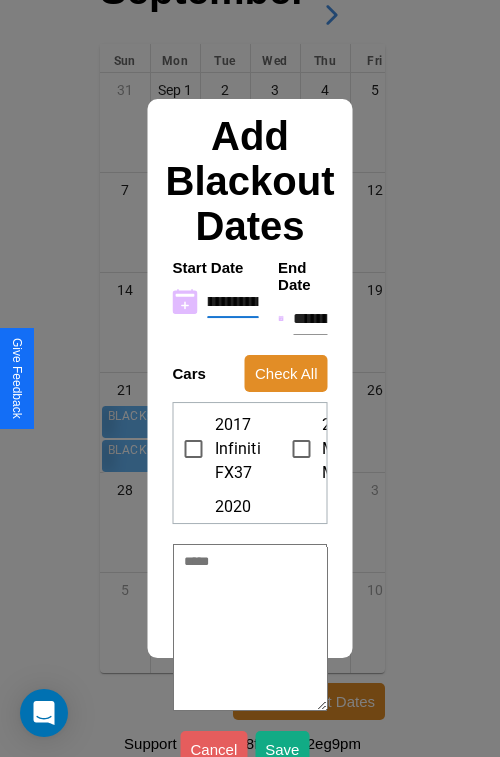 type on "**********" 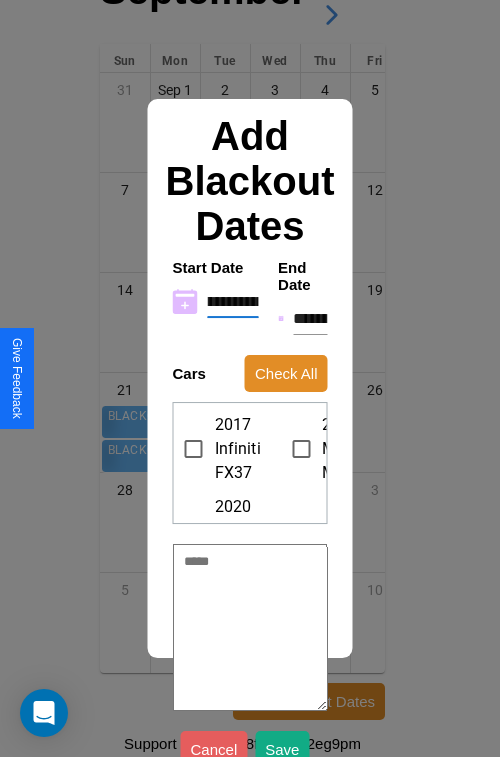 type on "*" 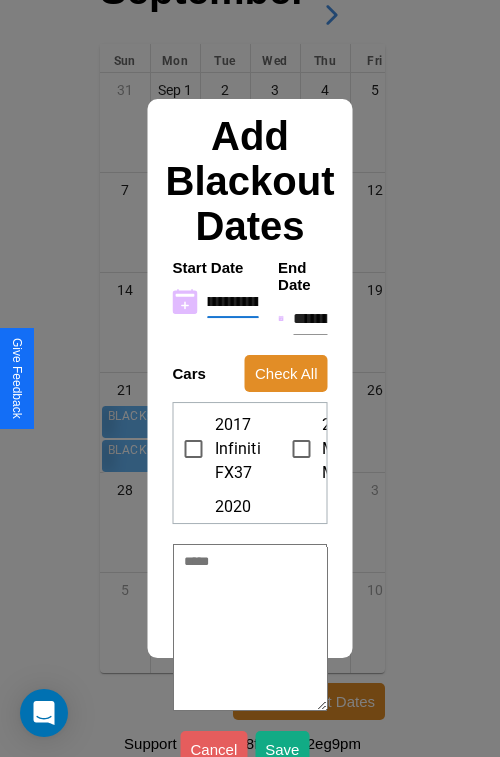 type on "**********" 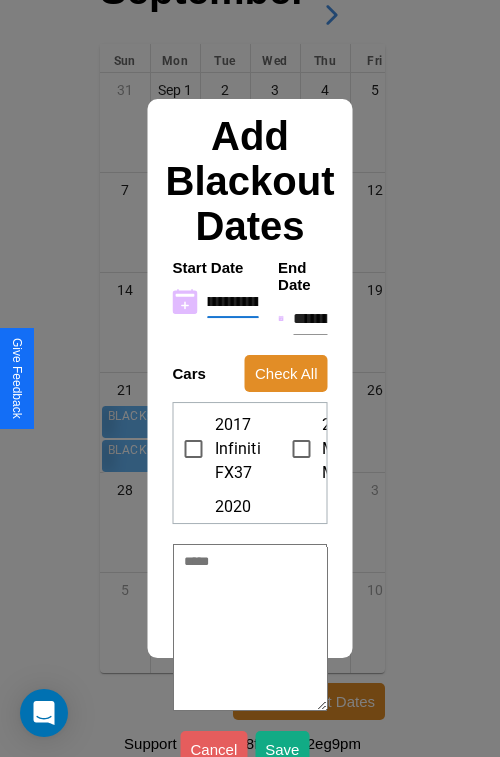 type on "*" 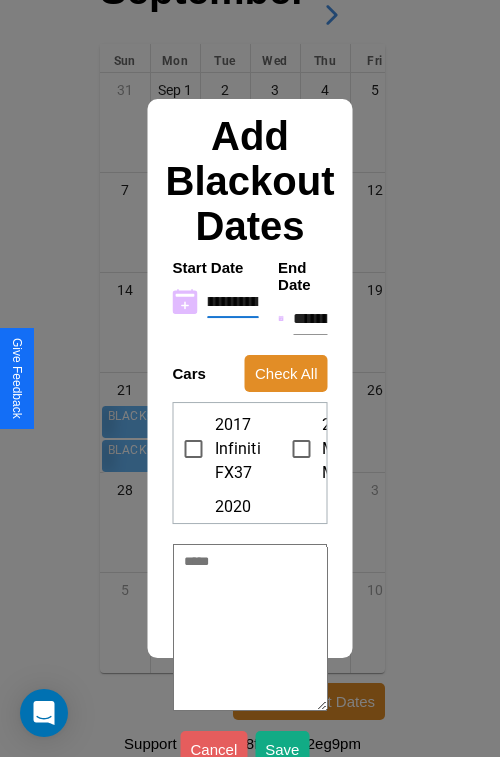 type on "**********" 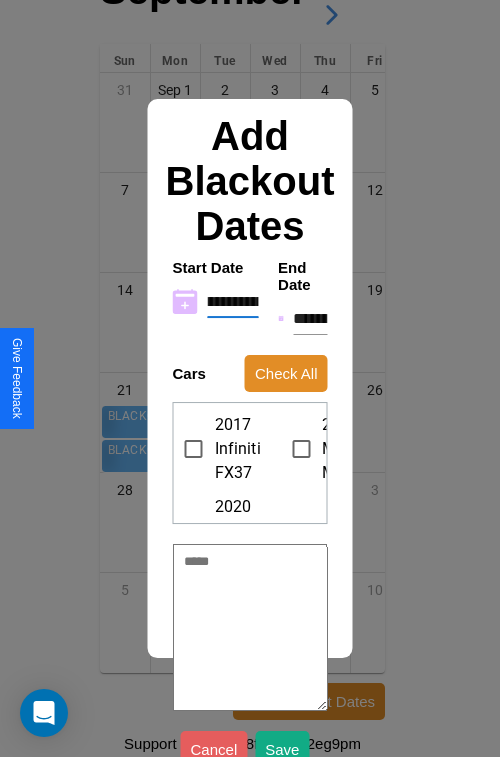 type on "*" 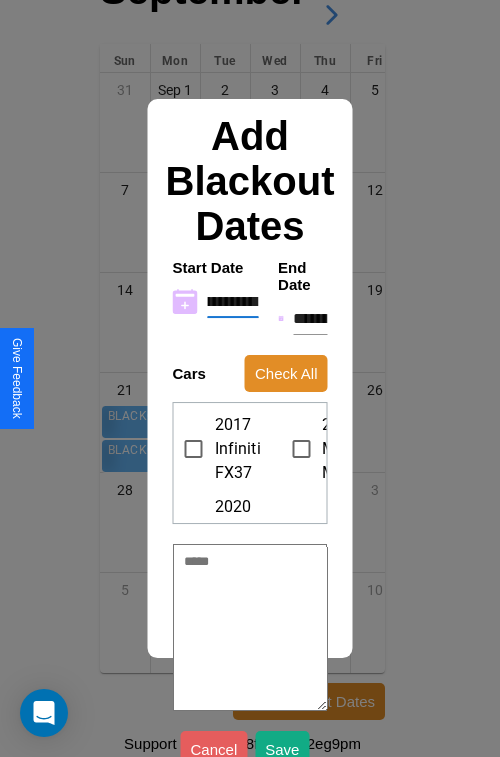 type on "**********" 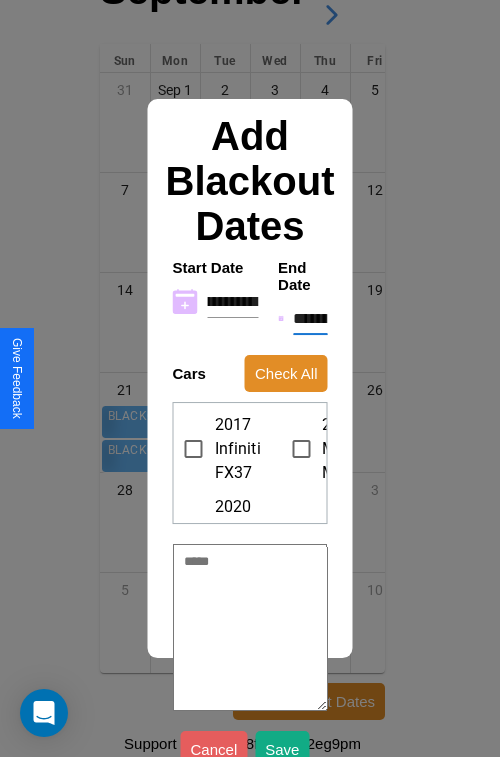 scroll, scrollTop: 0, scrollLeft: 0, axis: both 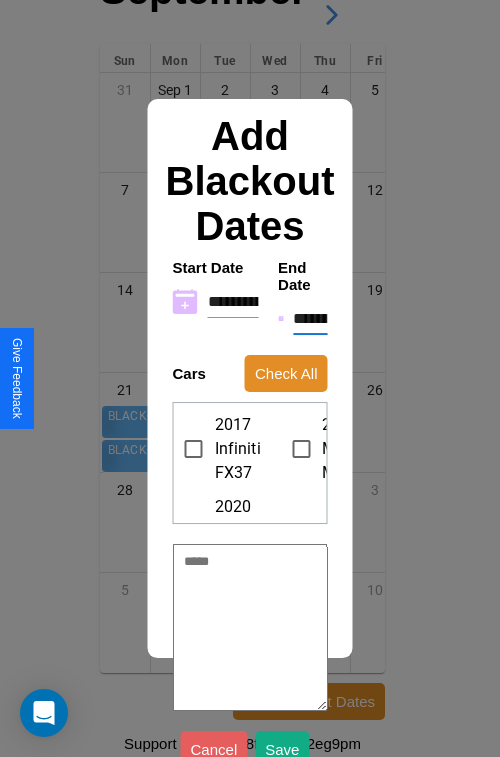click on "**********" at bounding box center [310, 319] 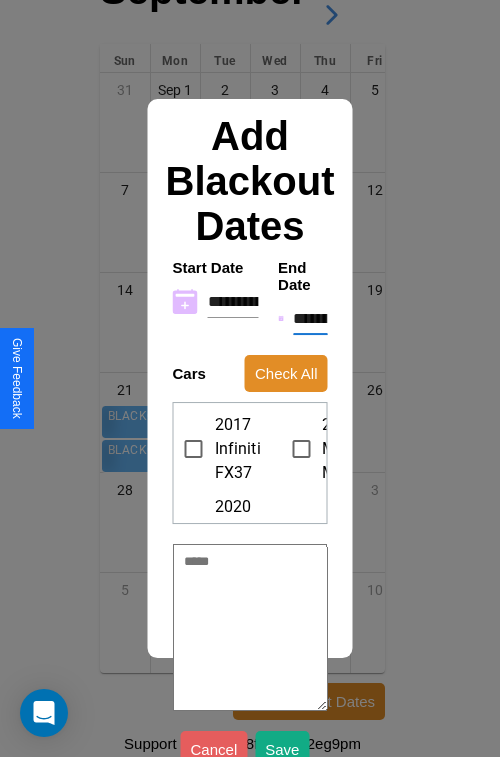 type on "*" 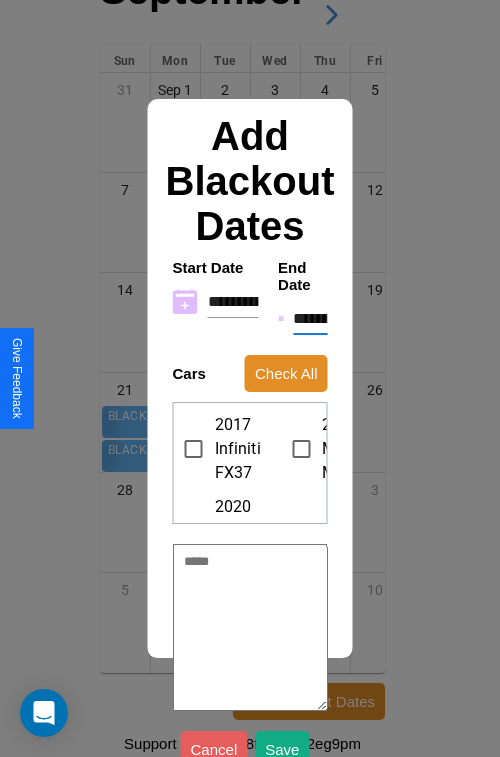 type on "*" 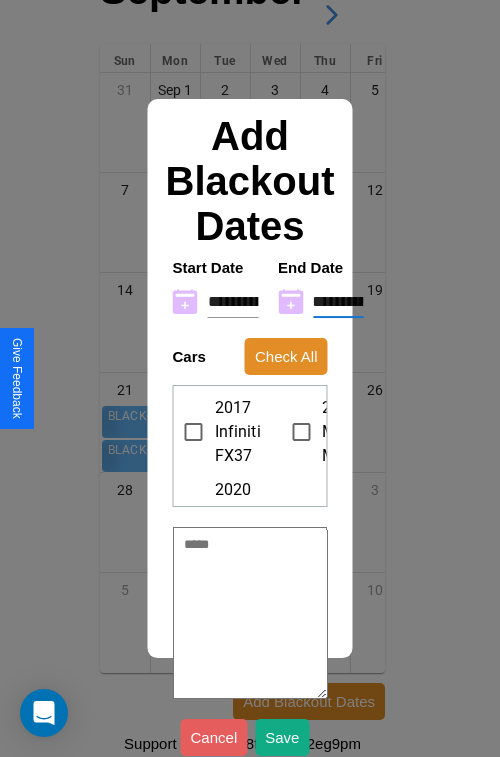 type on "**********" 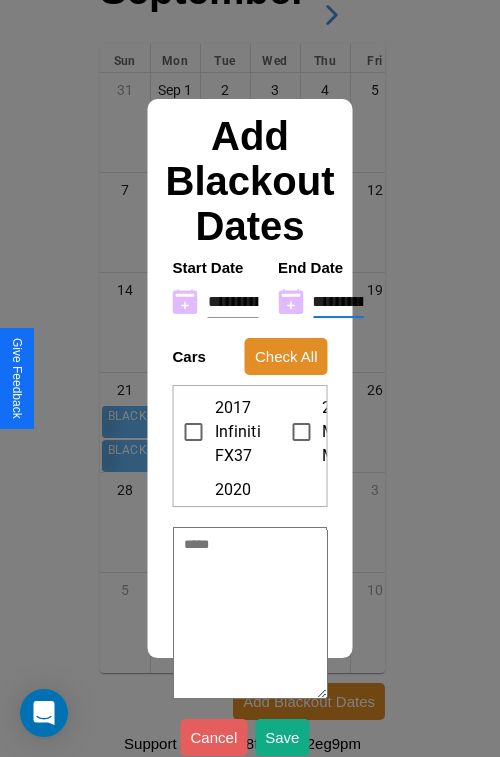 type on "*" 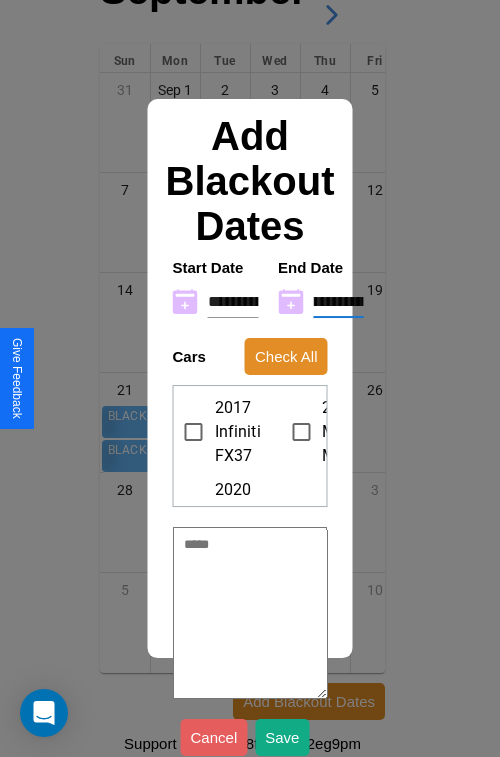 type on "**********" 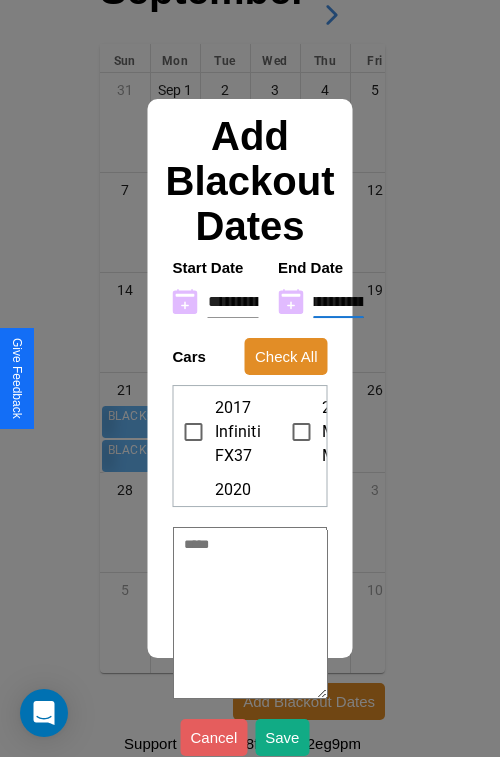 type on "**********" 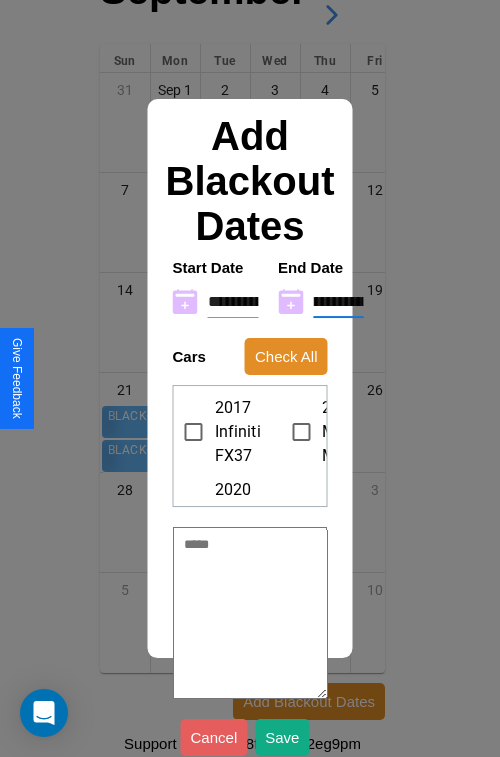 type on "**********" 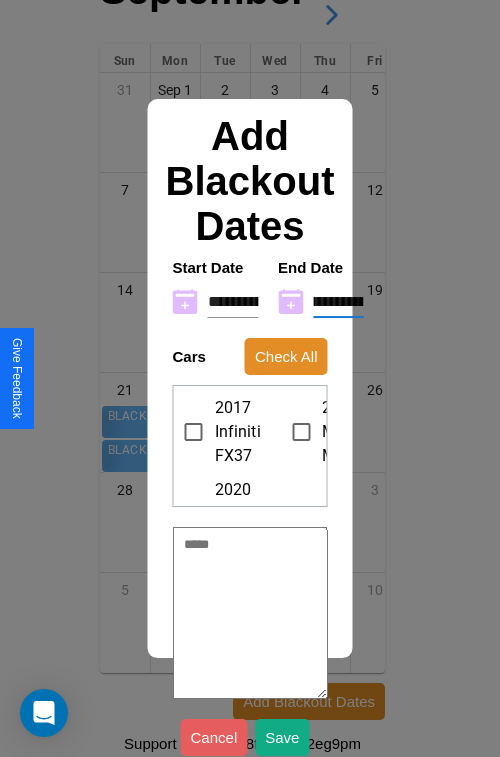 scroll, scrollTop: 100, scrollLeft: 0, axis: vertical 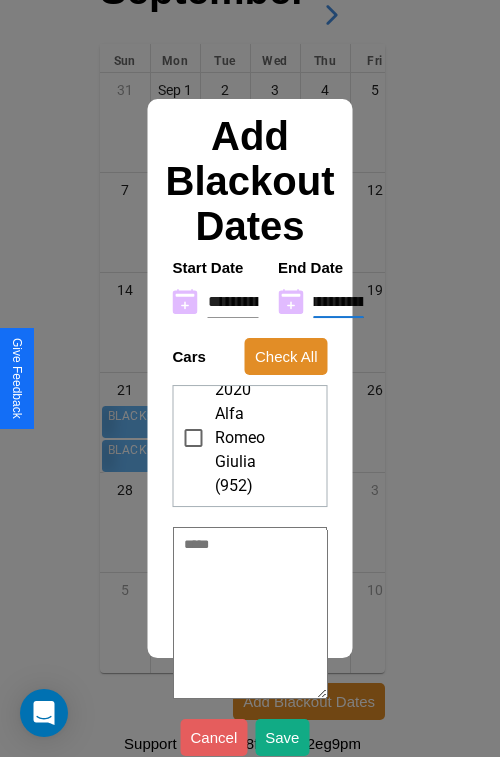 type on "**********" 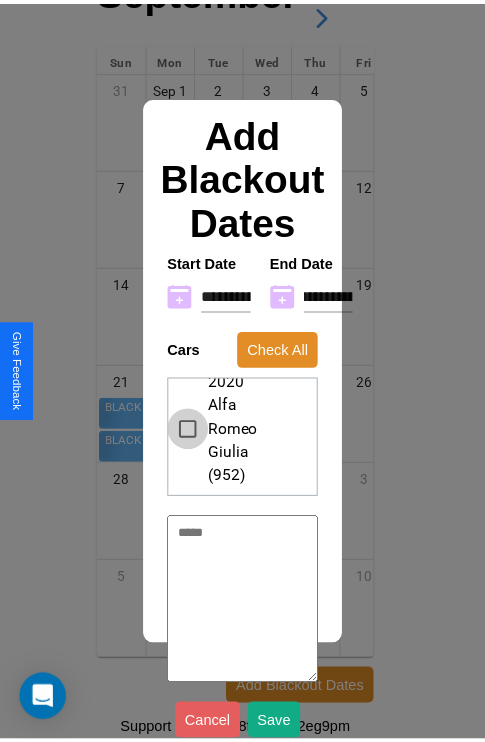 scroll, scrollTop: 0, scrollLeft: 0, axis: both 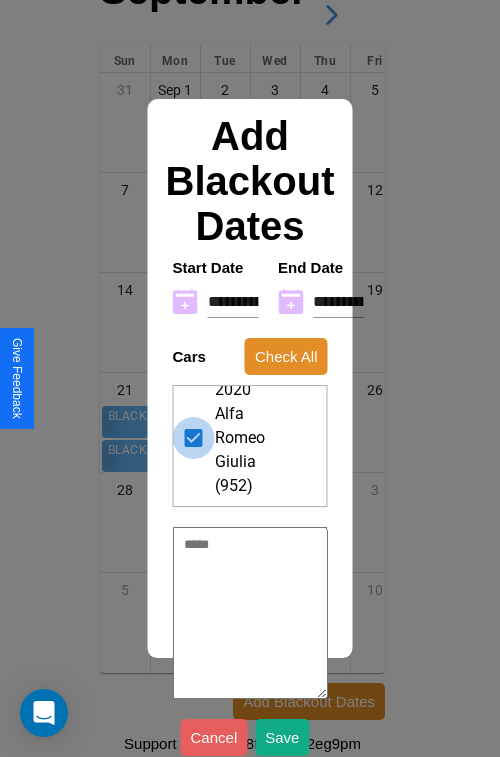 type on "*" 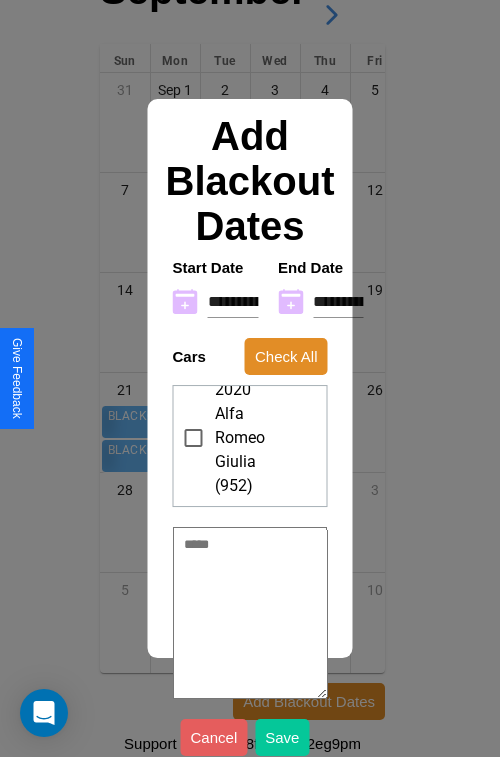 click on "Save" at bounding box center [282, 737] 